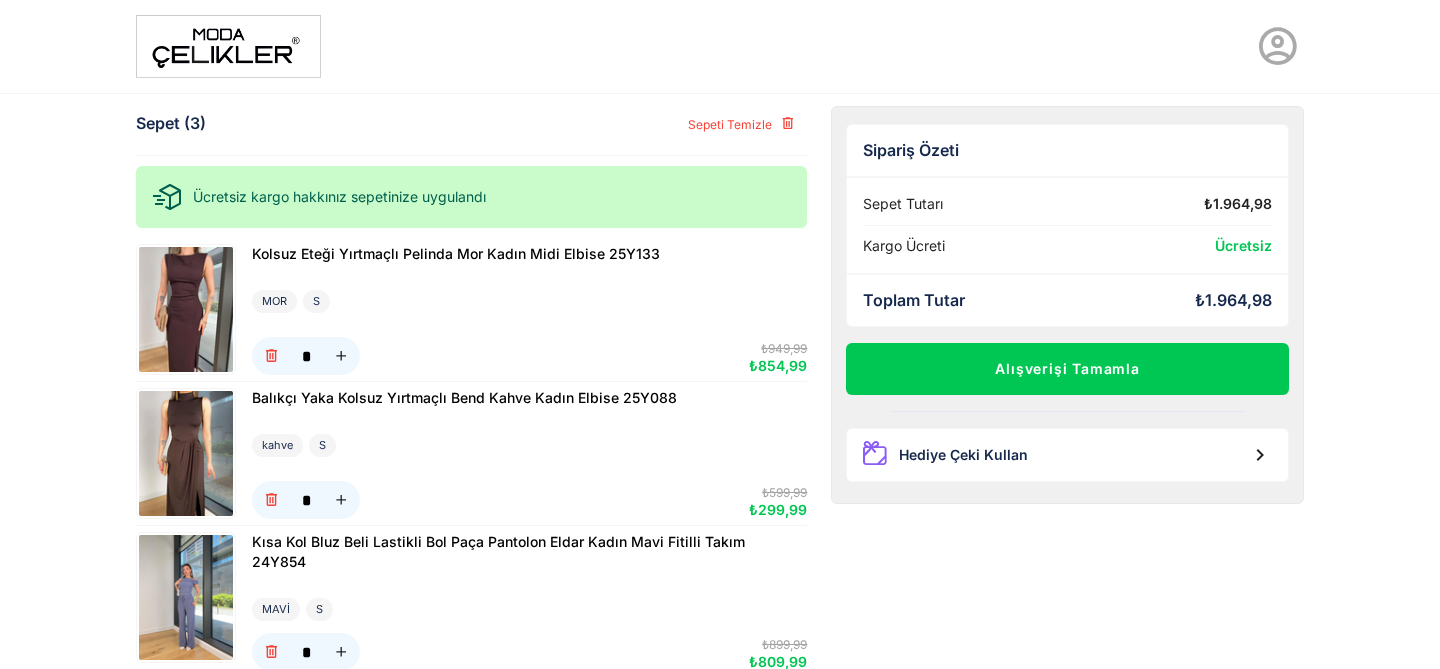 scroll, scrollTop: 185, scrollLeft: 0, axis: vertical 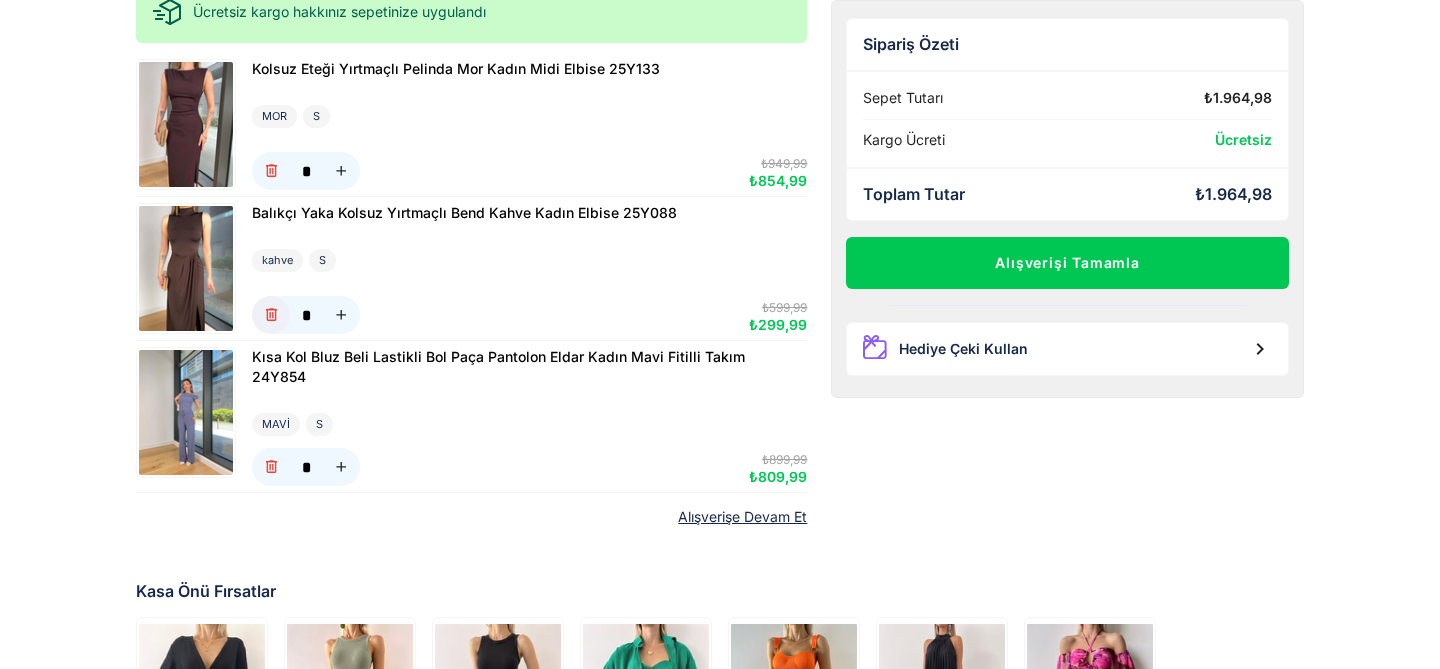 click at bounding box center [271, 315] 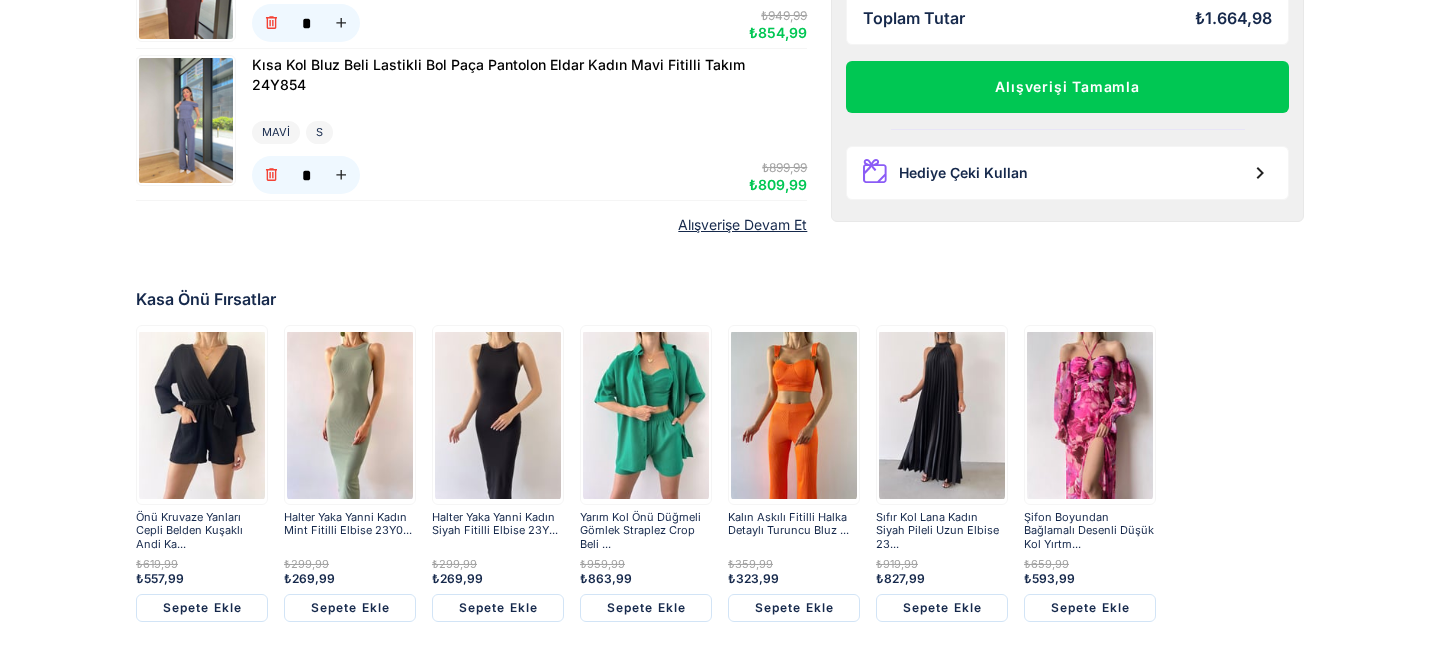 scroll, scrollTop: 0, scrollLeft: 0, axis: both 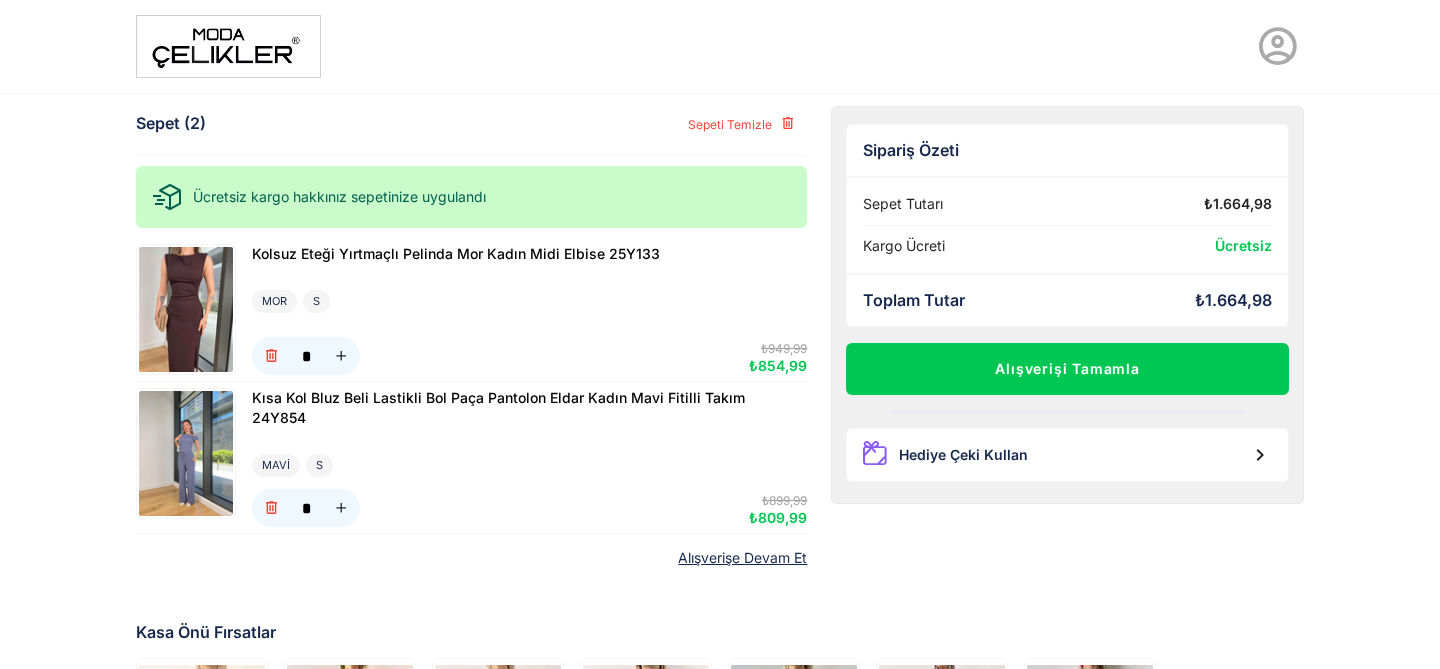 click at bounding box center (228, 46) 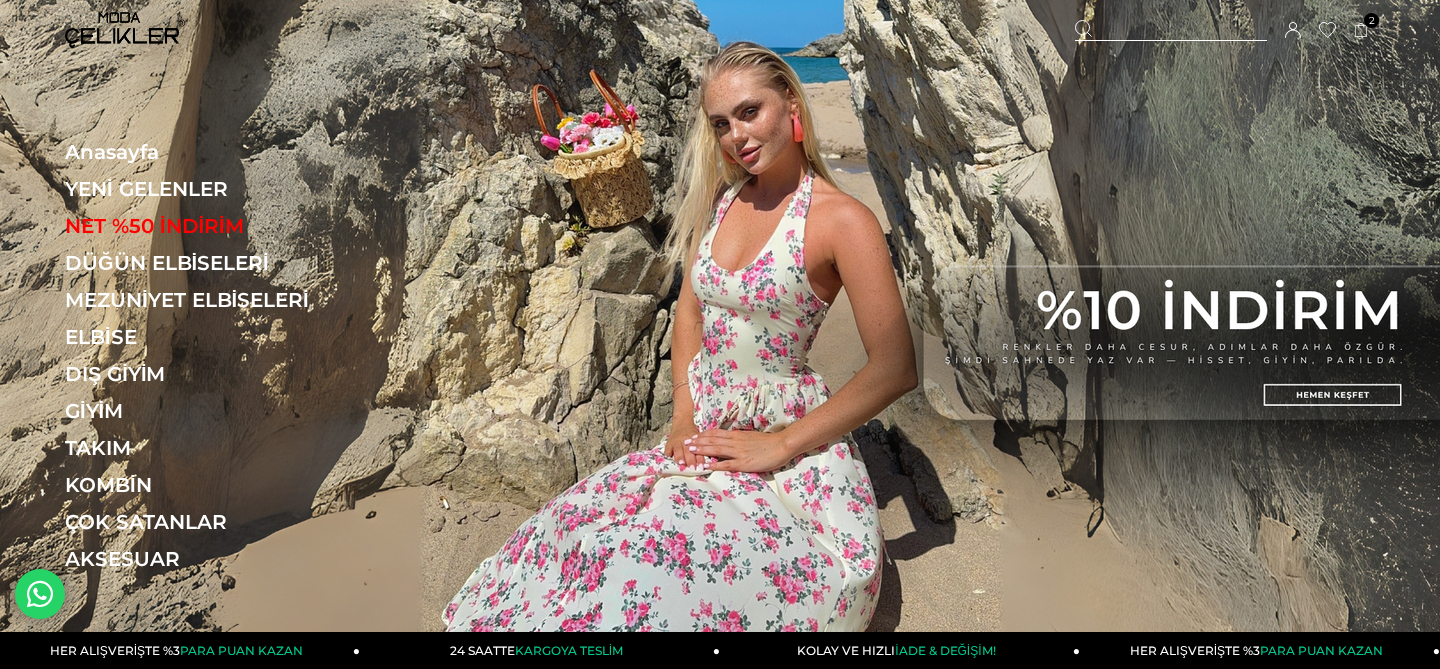 scroll, scrollTop: 0, scrollLeft: 0, axis: both 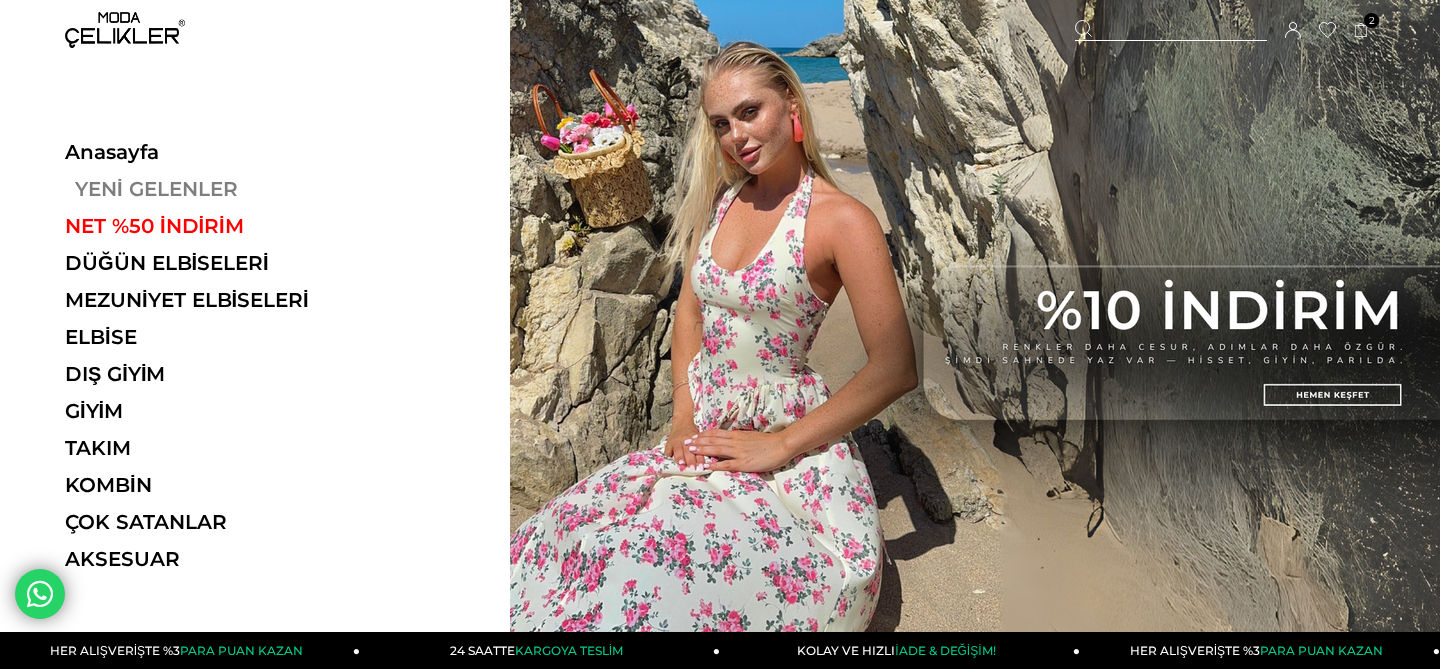 click on "YENİ GELENLER" at bounding box center [202, 189] 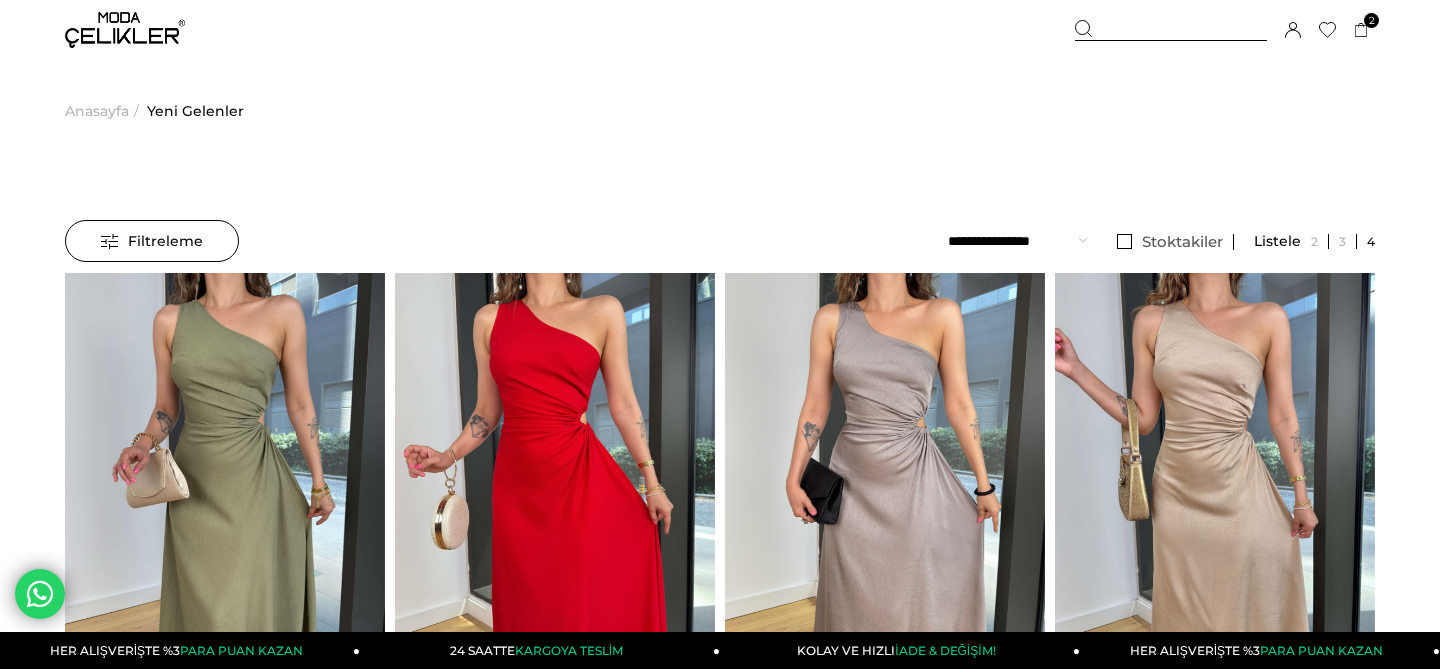 scroll, scrollTop: 0, scrollLeft: 0, axis: both 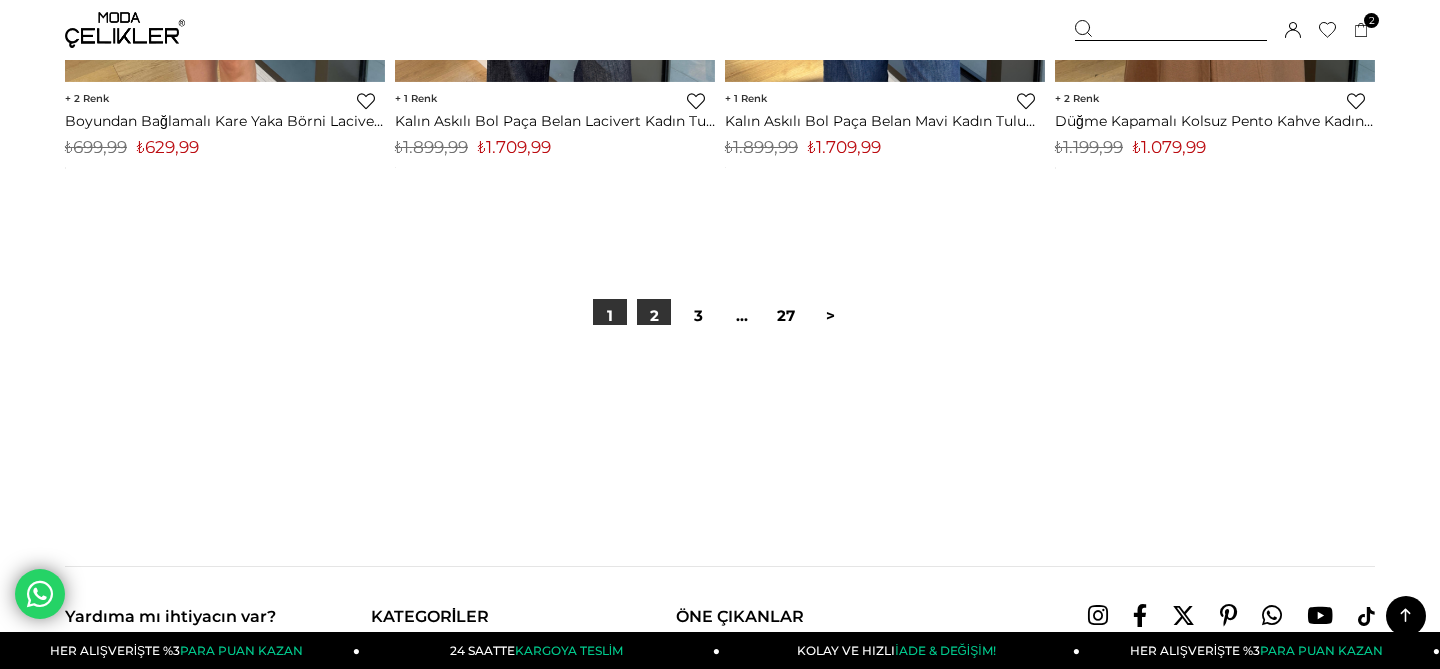click on "2" at bounding box center [654, 316] 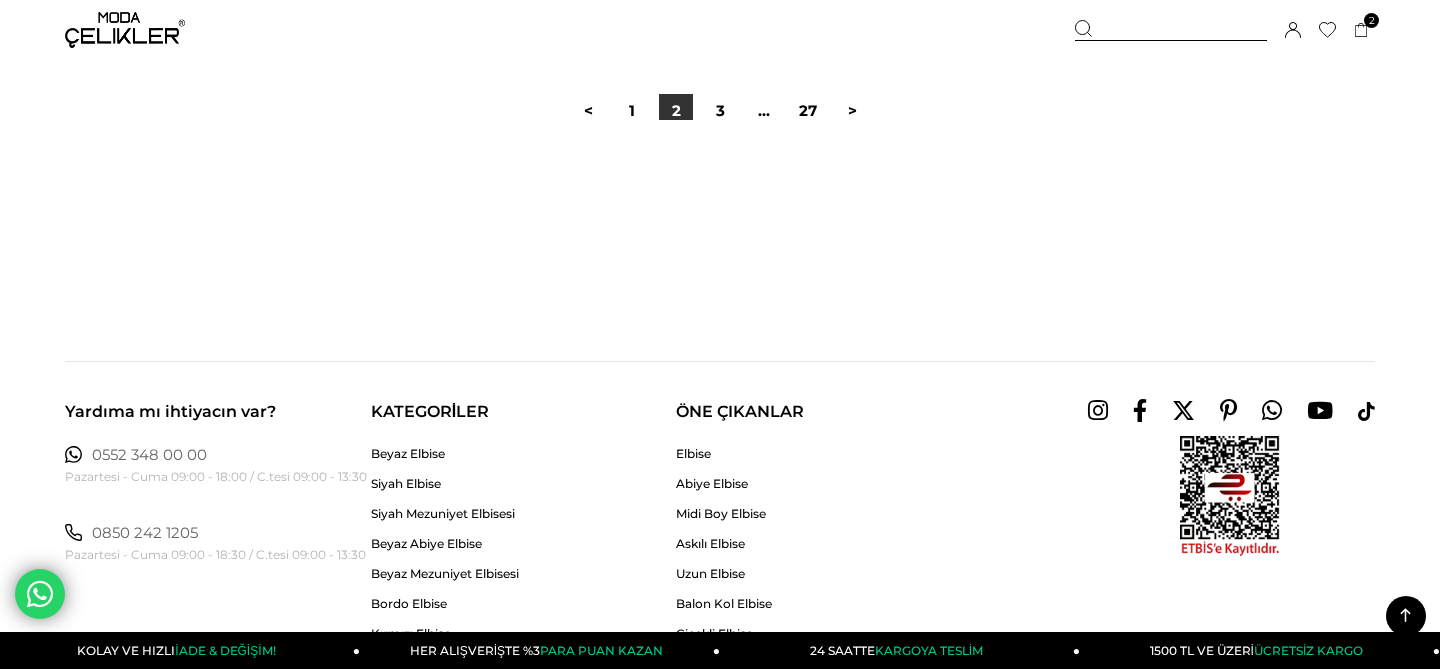 scroll, scrollTop: 11819, scrollLeft: 0, axis: vertical 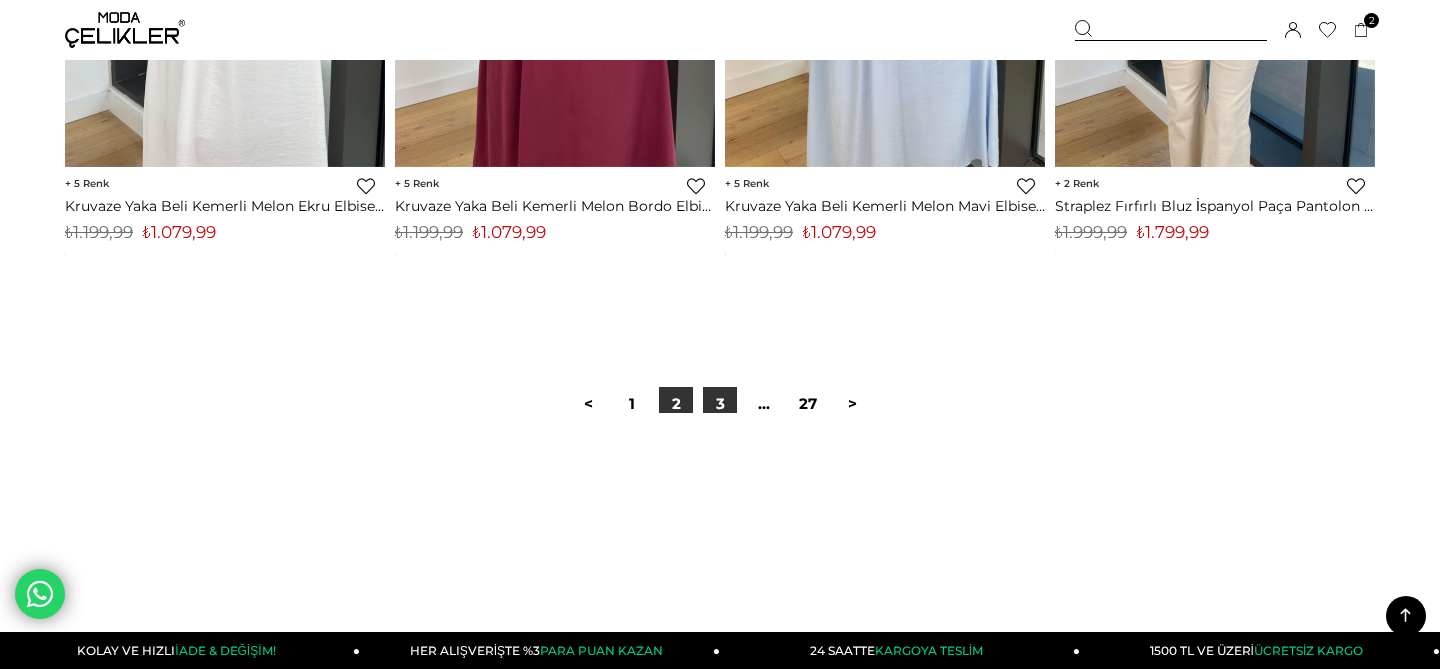 click on "3" at bounding box center (720, 404) 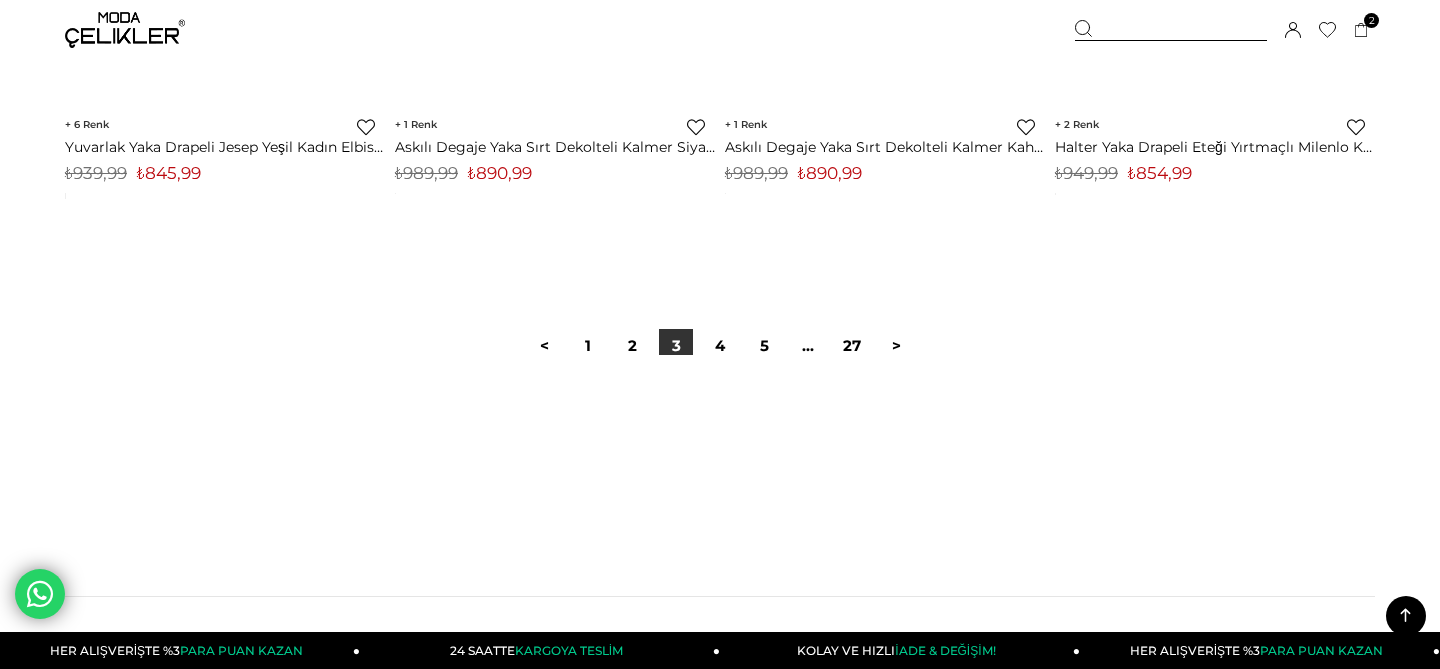 scroll, scrollTop: 11903, scrollLeft: 0, axis: vertical 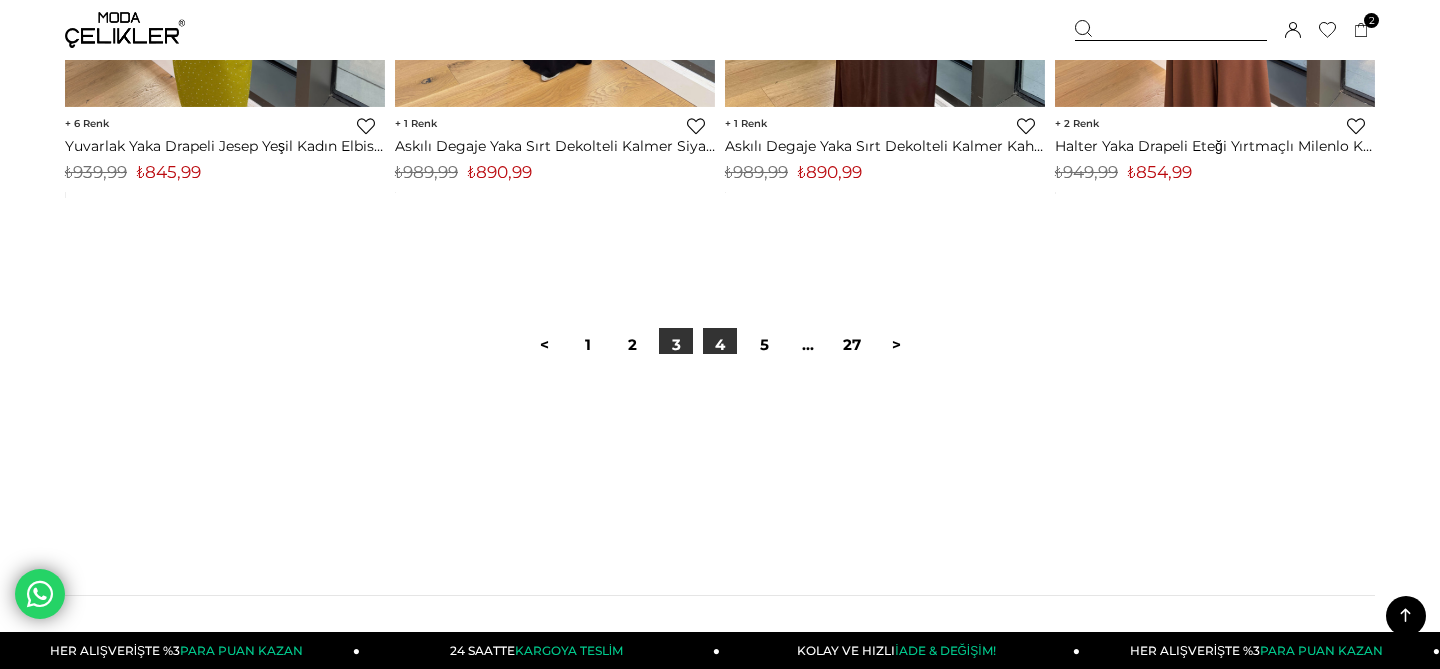 click on "4" at bounding box center (720, 345) 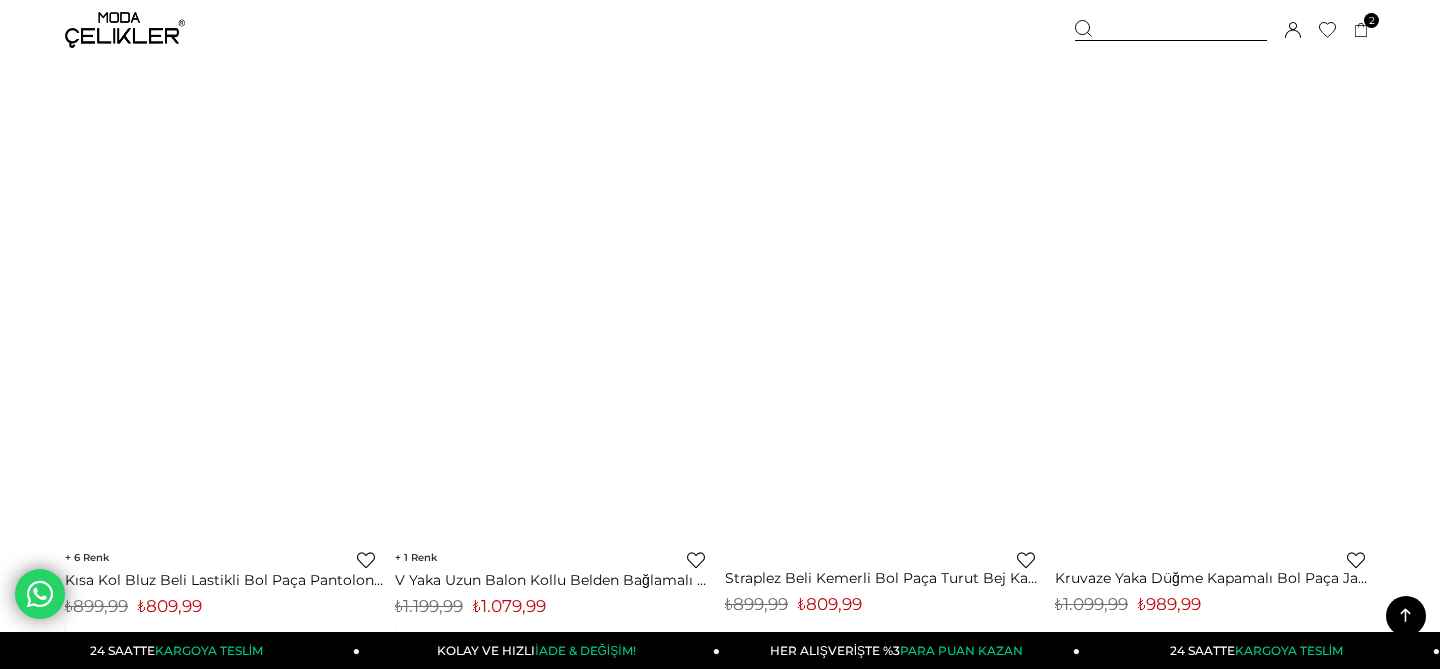 scroll, scrollTop: 10903, scrollLeft: 0, axis: vertical 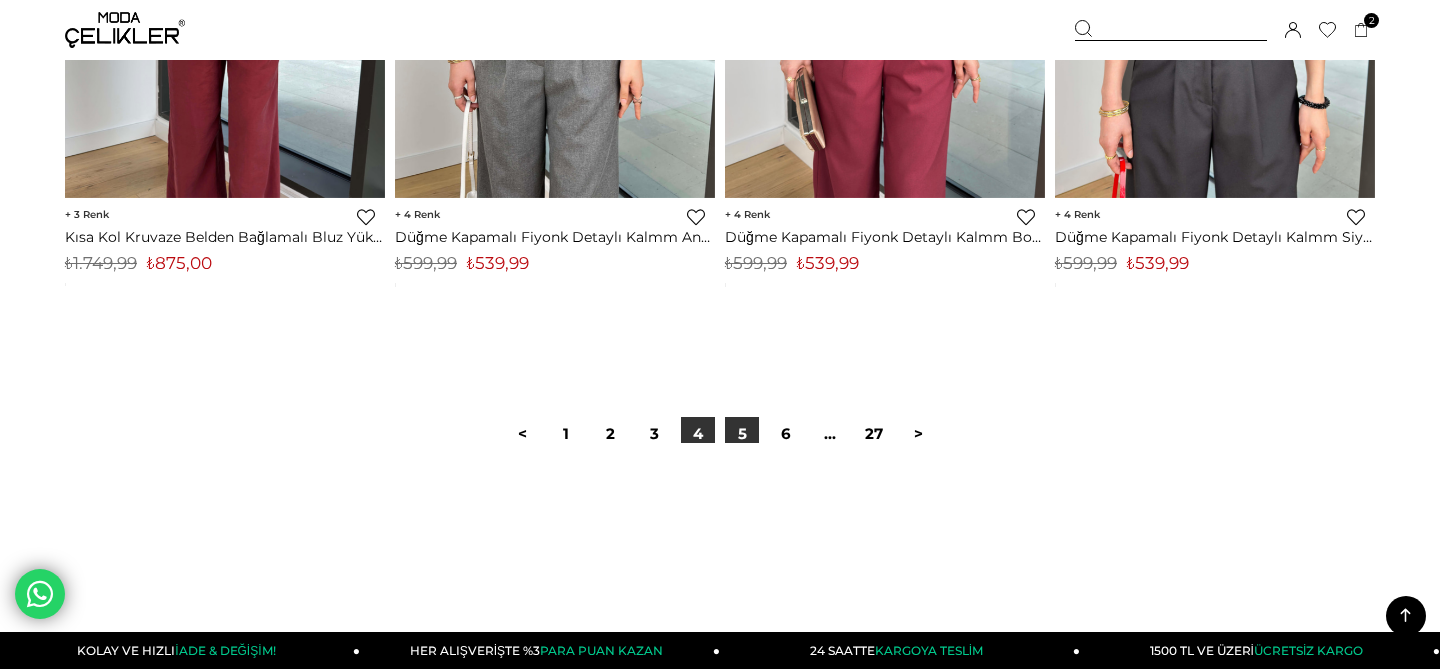 click on "5" at bounding box center (742, 434) 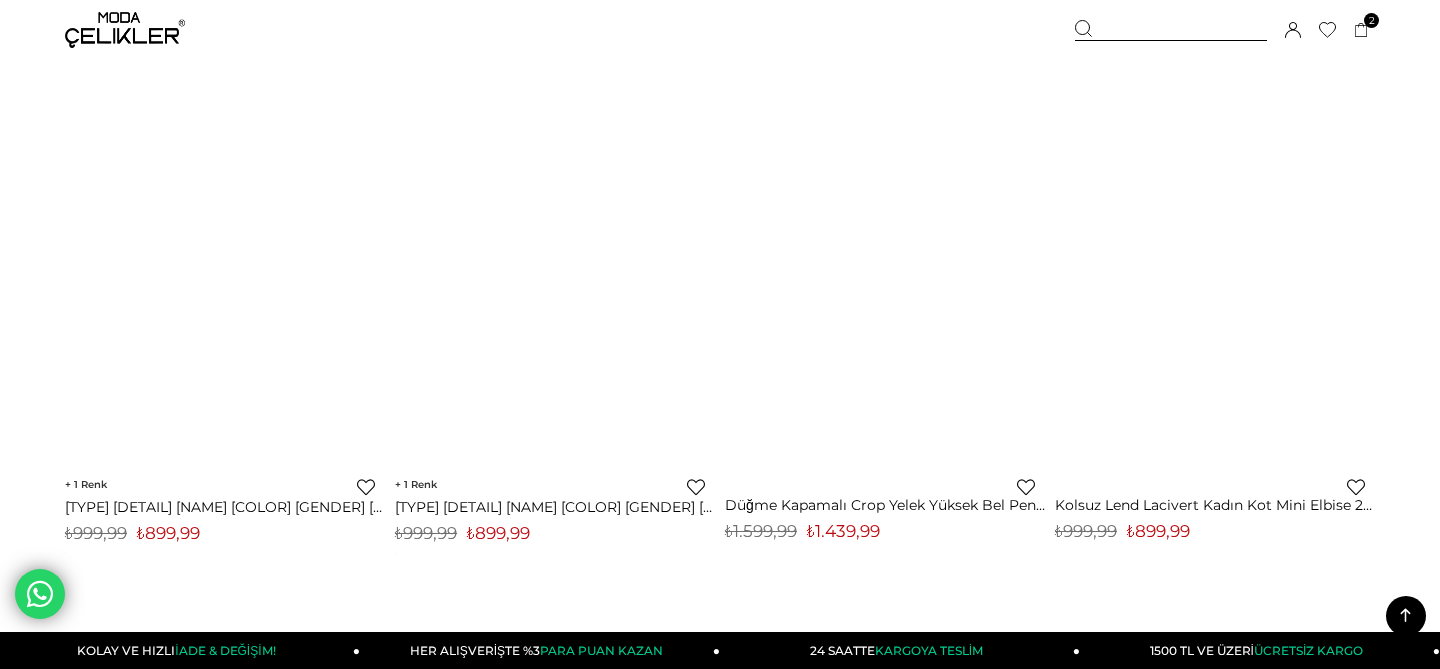 scroll, scrollTop: 10790, scrollLeft: 0, axis: vertical 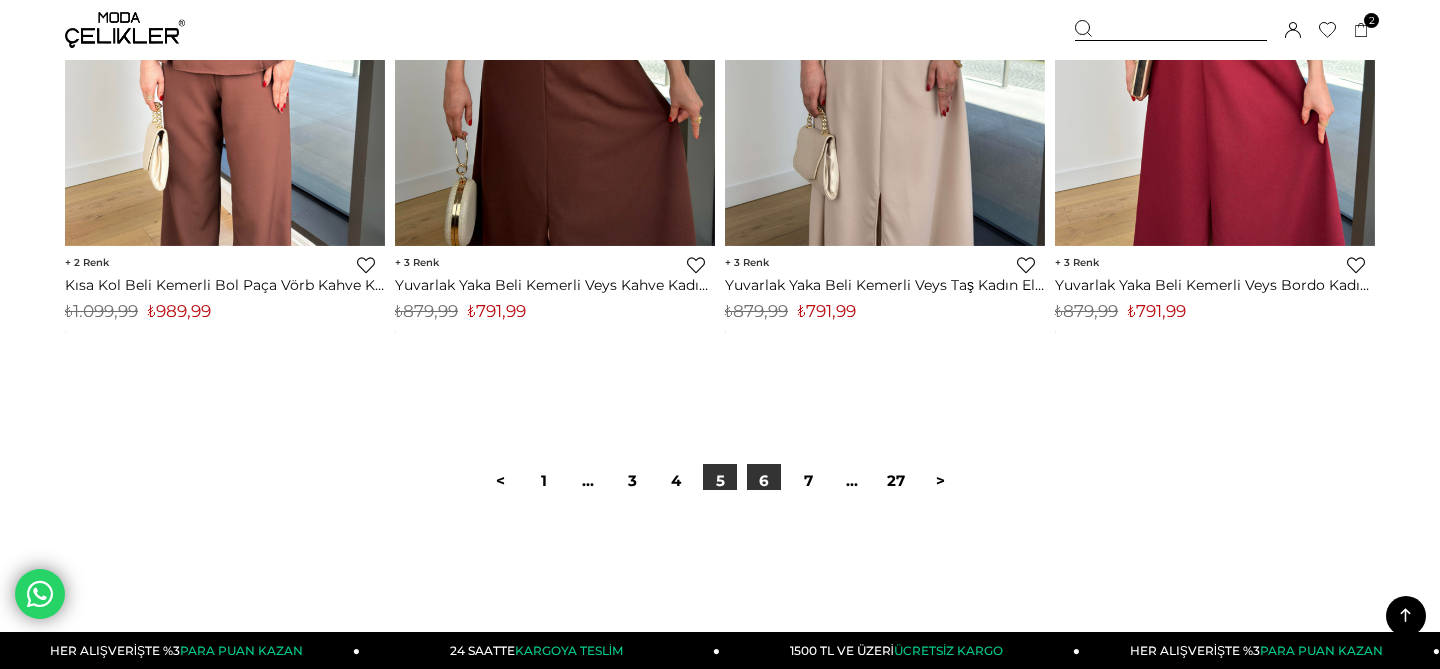 click on "6" at bounding box center (764, 481) 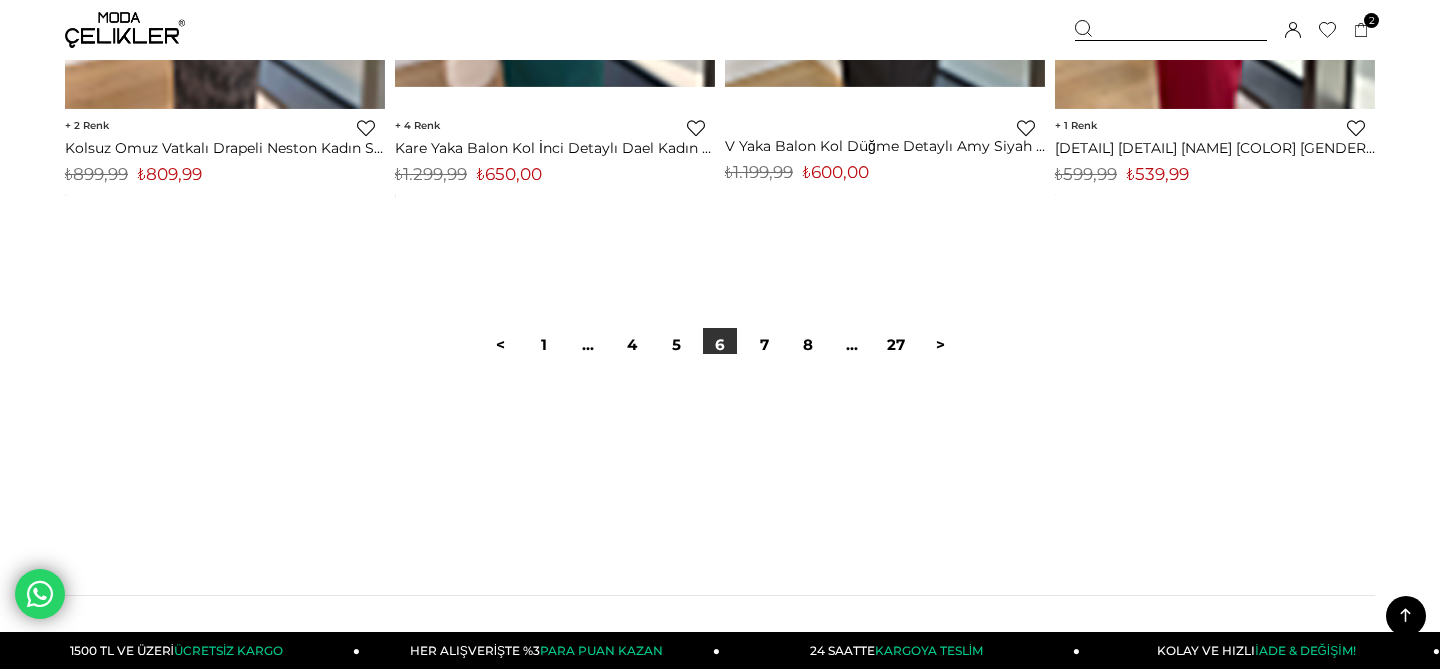 scroll, scrollTop: 11858, scrollLeft: 0, axis: vertical 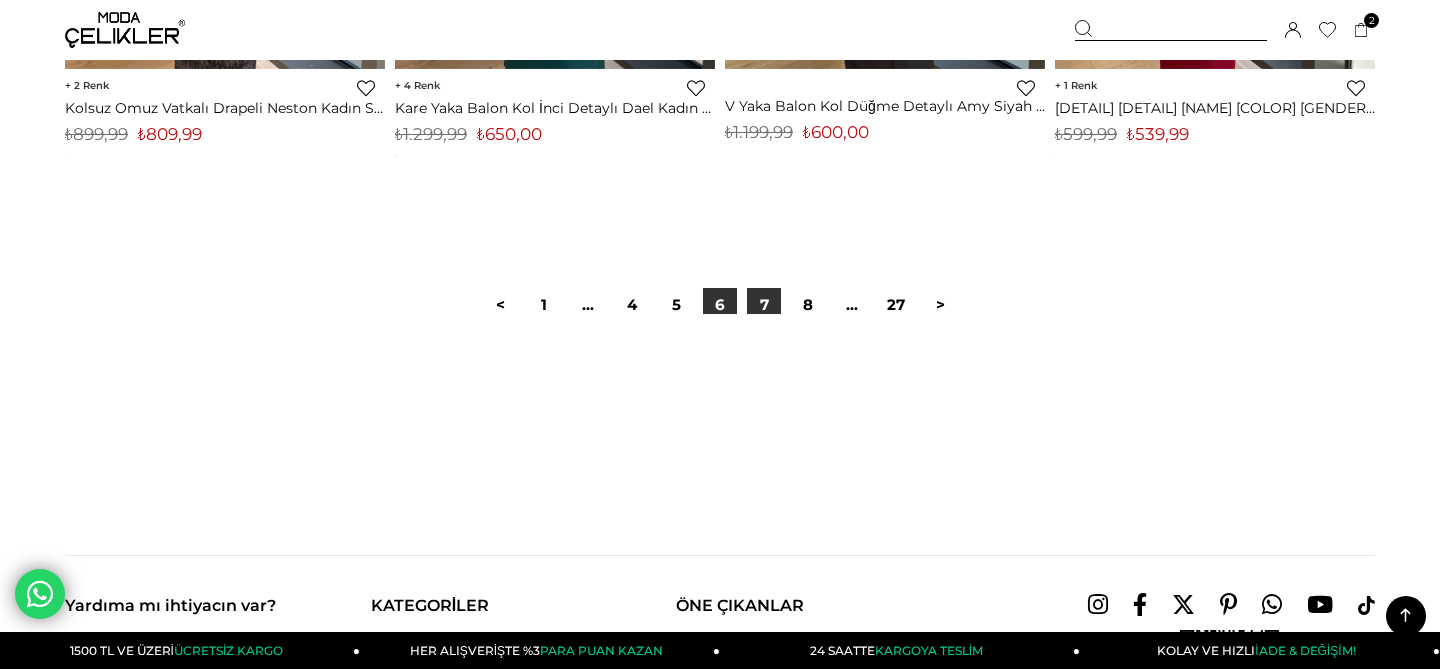 click on "7" at bounding box center [764, 305] 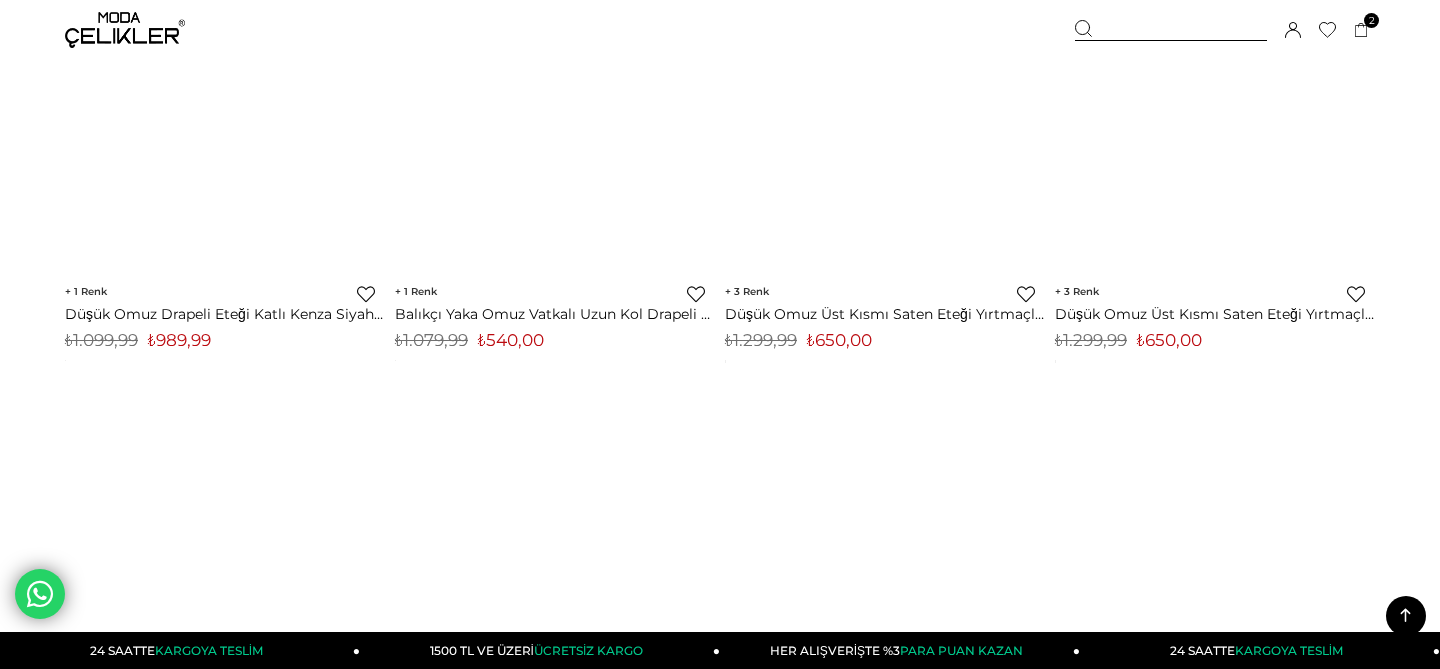 scroll, scrollTop: 10947, scrollLeft: 0, axis: vertical 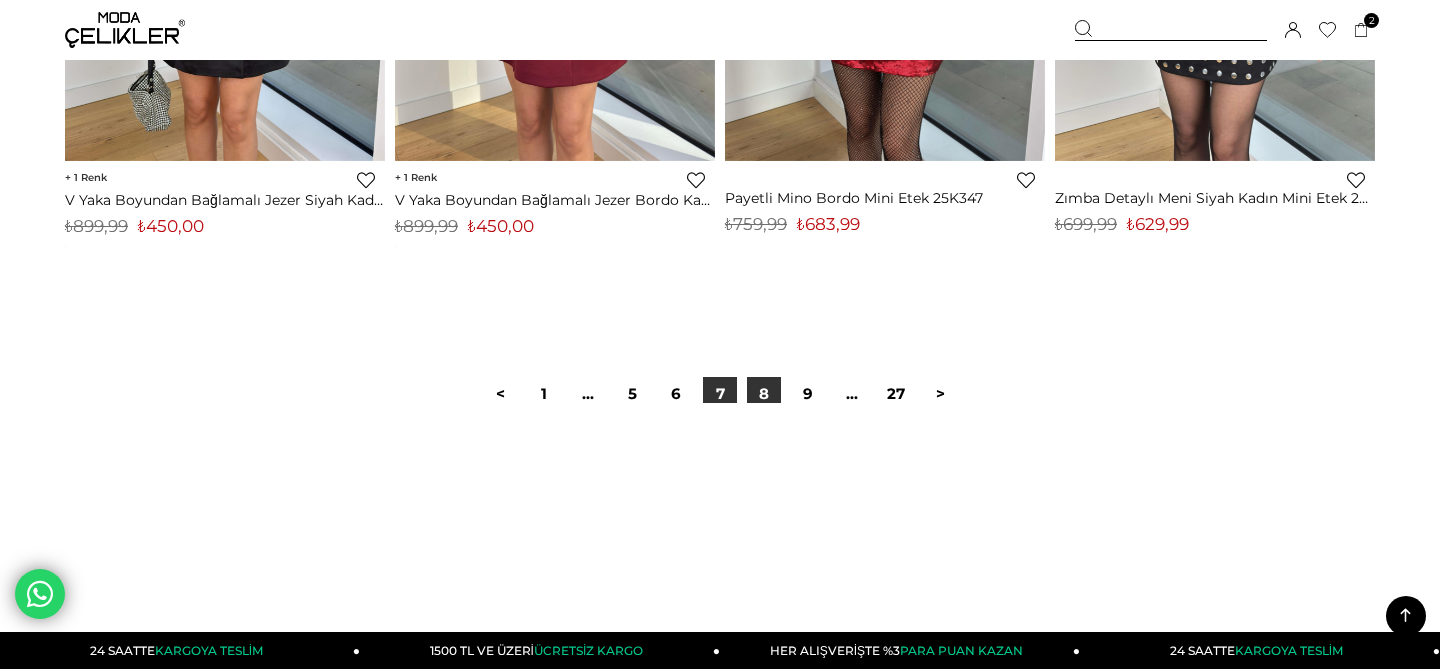 click on "8" at bounding box center [764, 394] 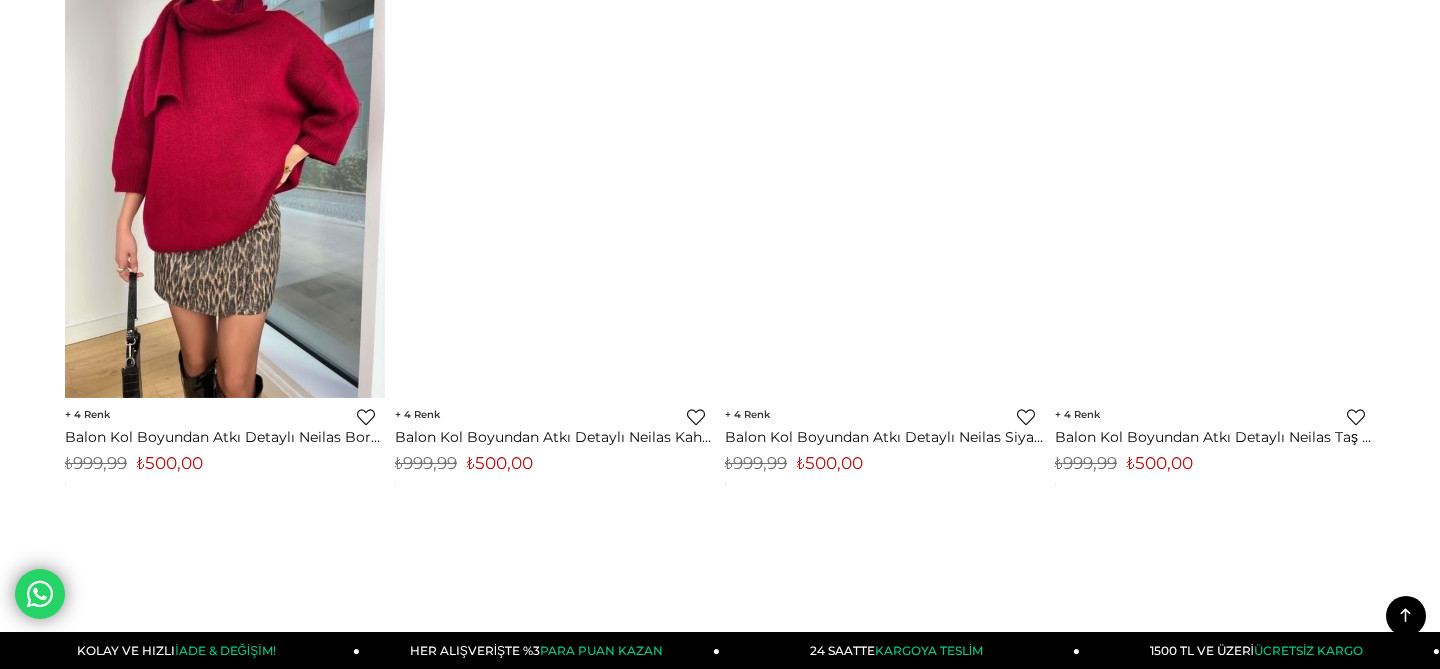 scroll, scrollTop: 0, scrollLeft: 0, axis: both 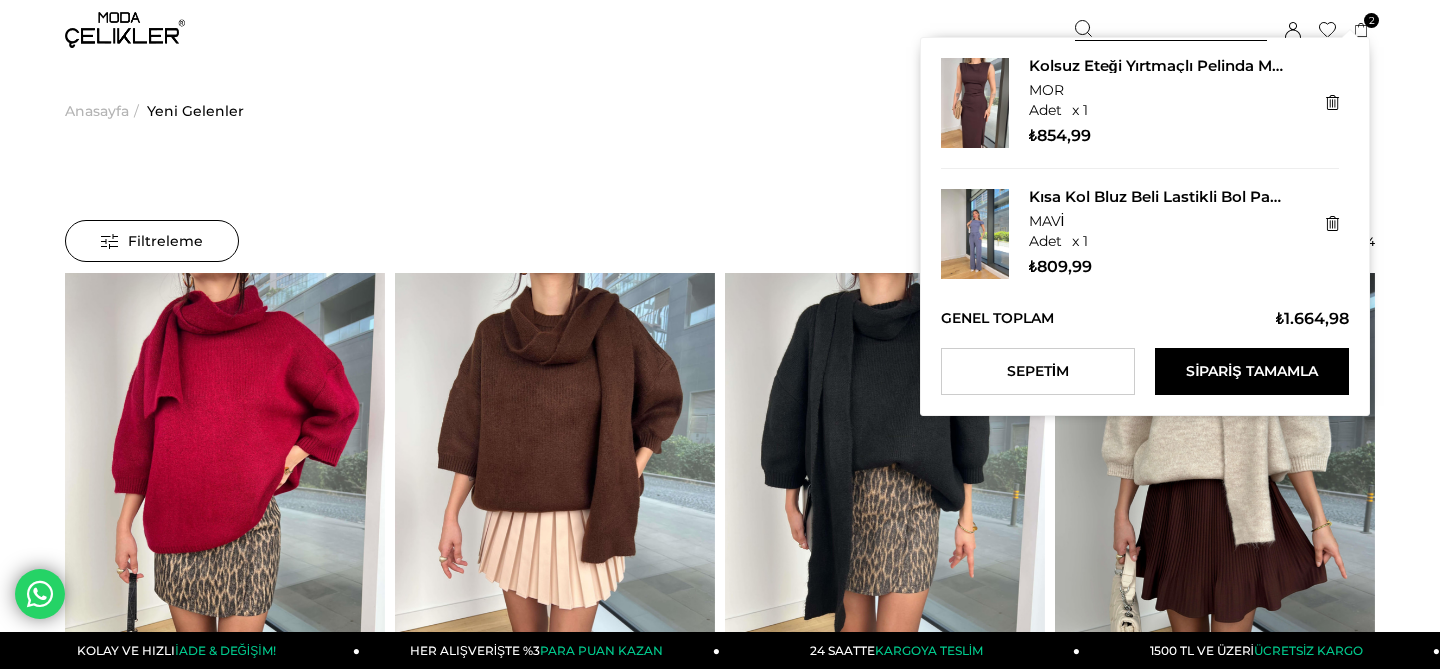 click on "2" at bounding box center (1371, 20) 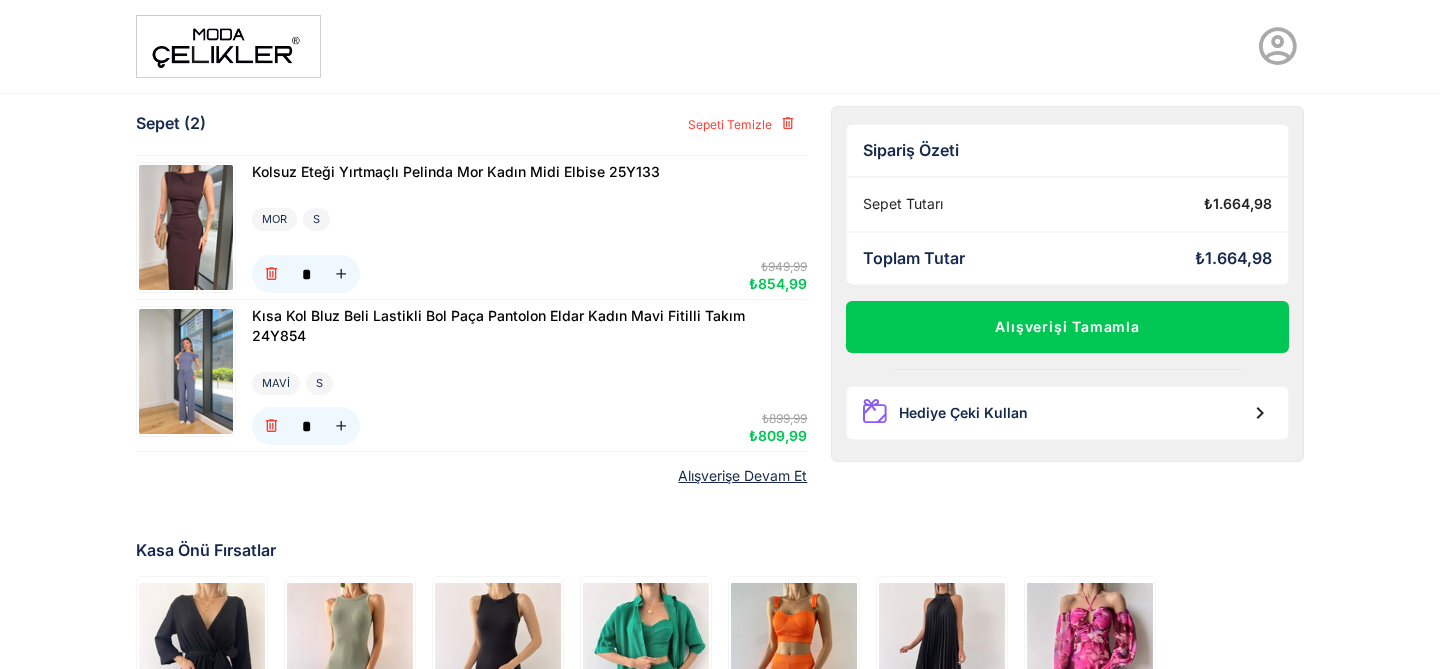 scroll, scrollTop: 0, scrollLeft: 0, axis: both 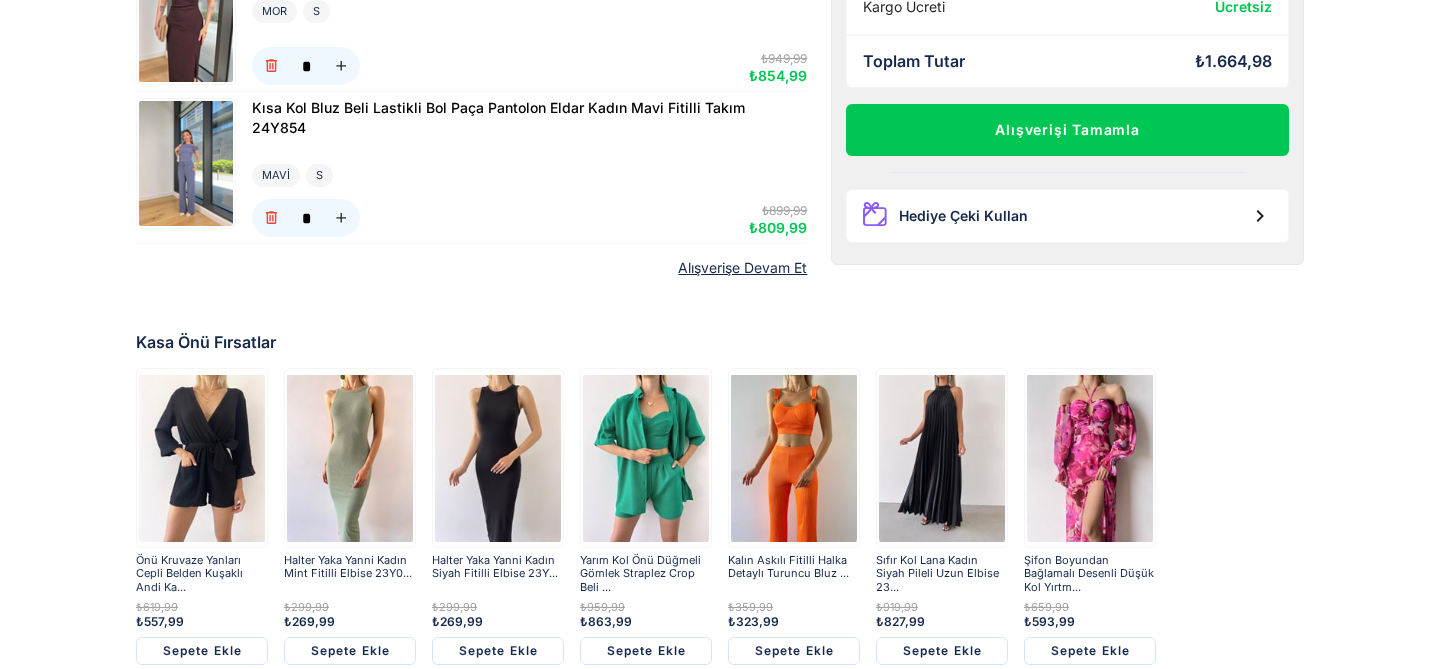 click at bounding box center (646, 458) 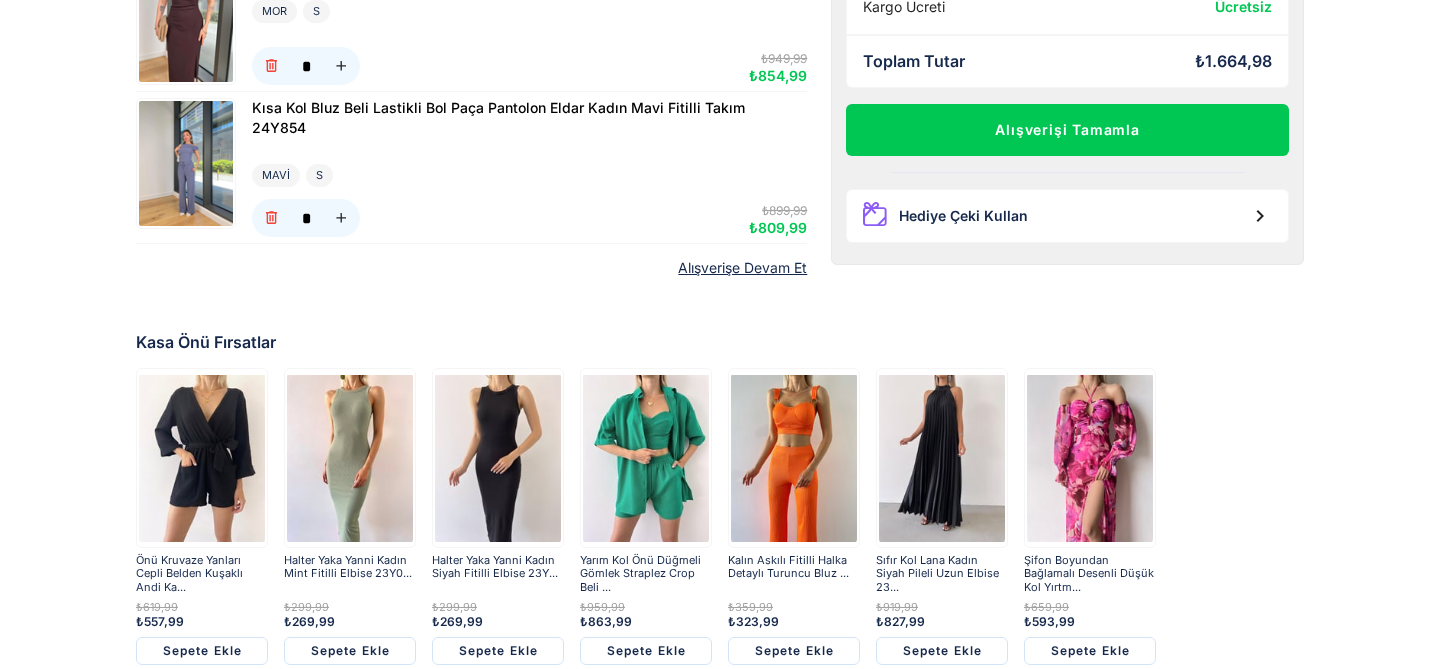 scroll, scrollTop: 333, scrollLeft: 0, axis: vertical 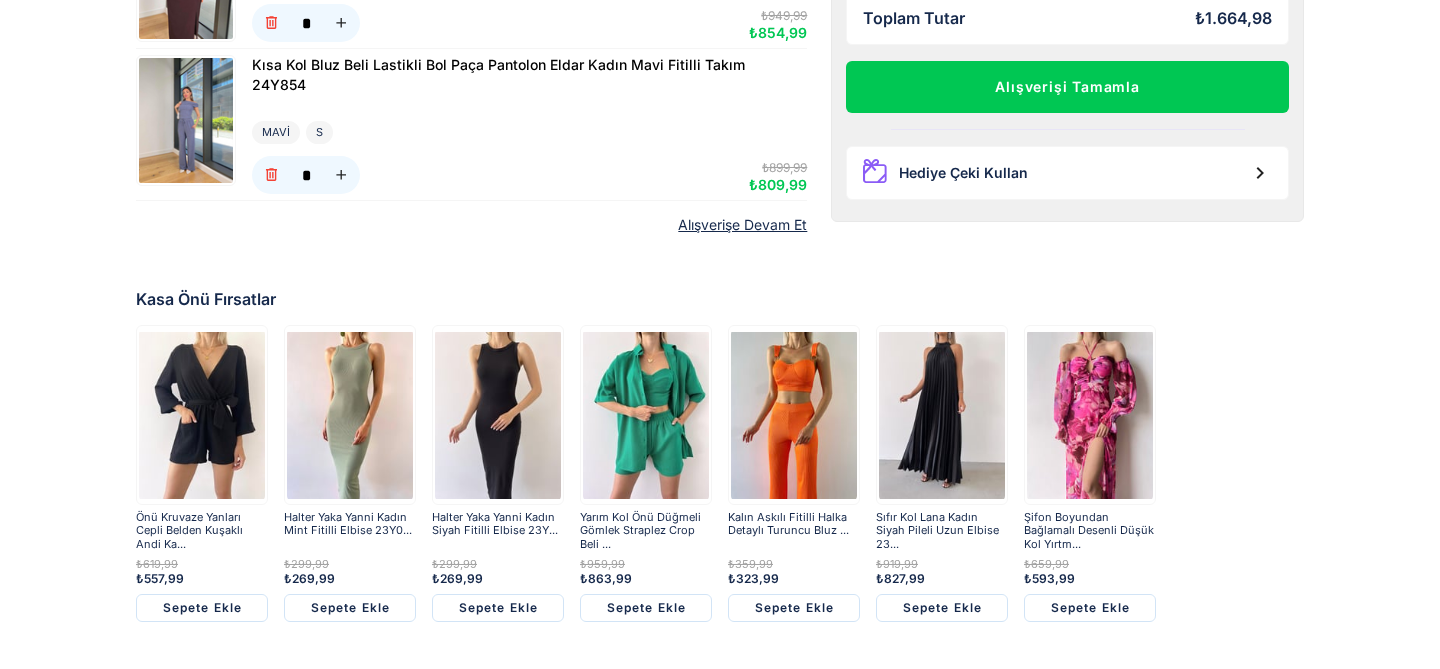 click at bounding box center [350, 415] 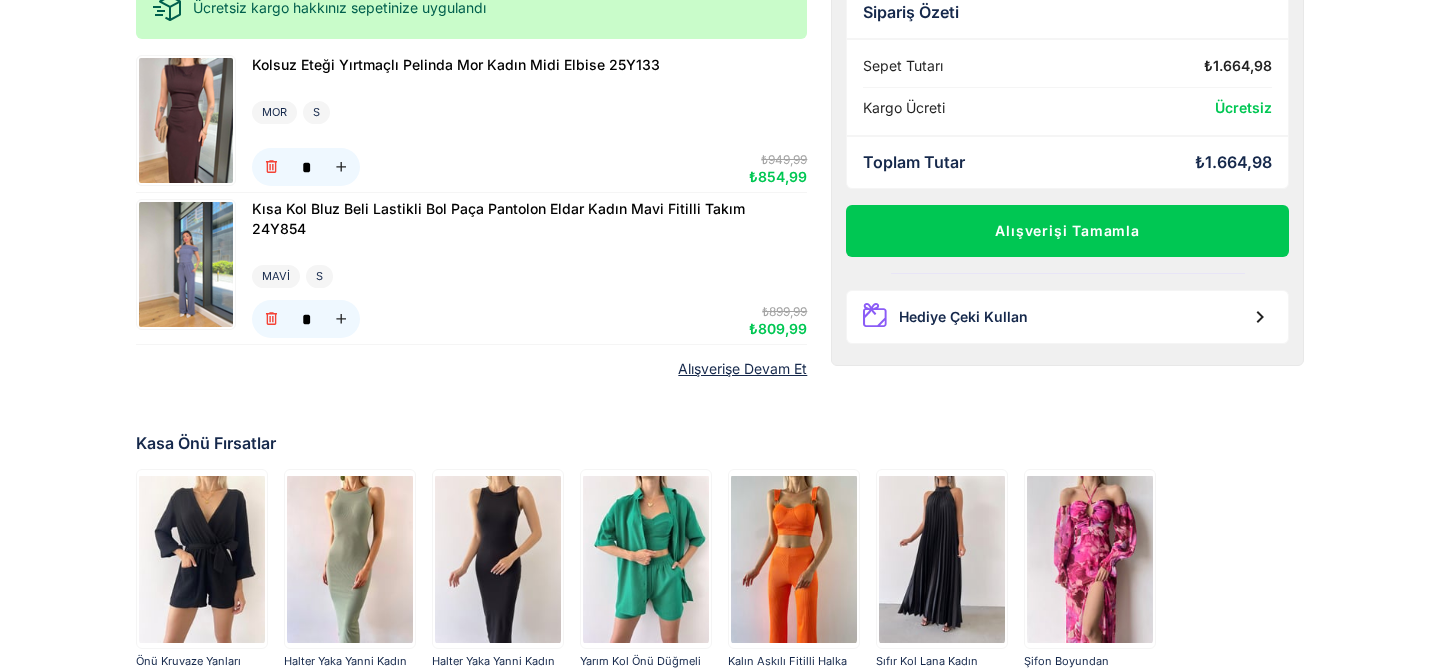 scroll, scrollTop: 0, scrollLeft: 0, axis: both 